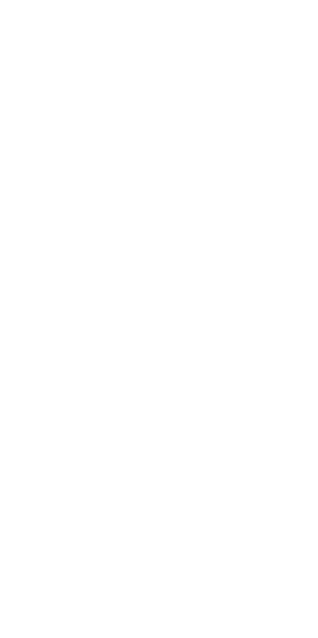 scroll, scrollTop: 0, scrollLeft: 0, axis: both 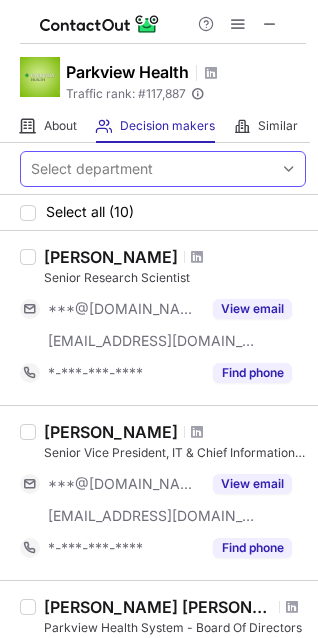 click on "Select department" at bounding box center [147, 169] 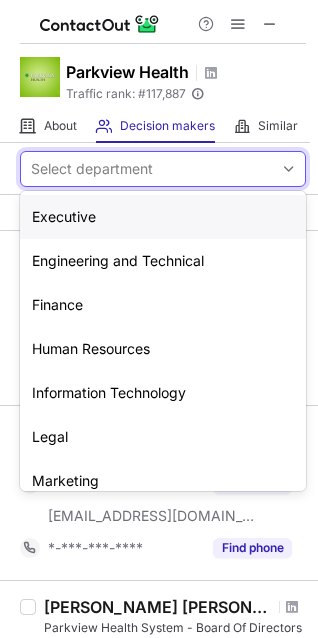 paste on "**********" 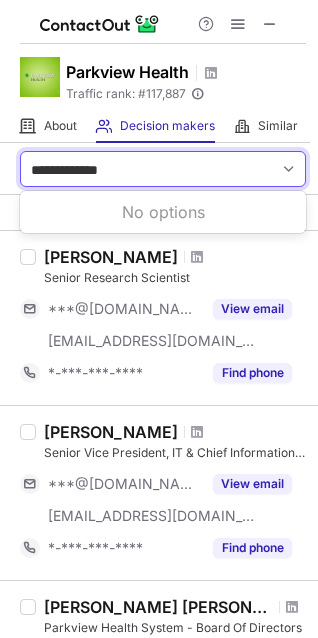 type 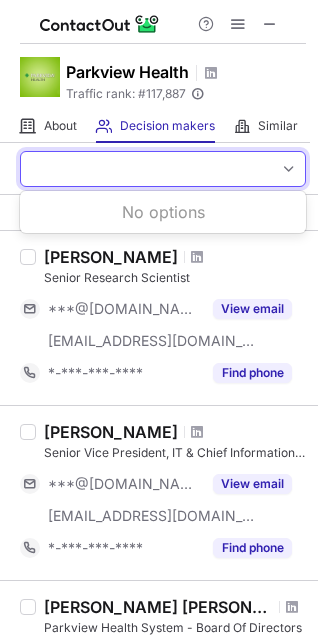 click at bounding box center [289, 169] 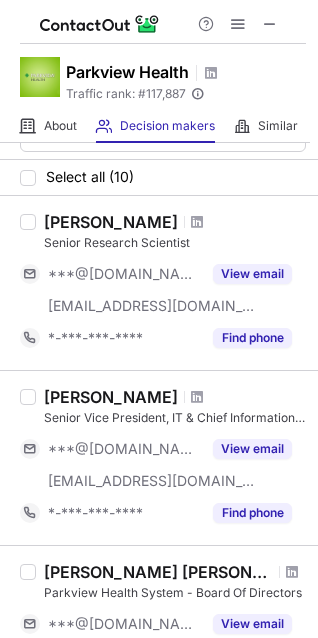 scroll, scrollTop: 0, scrollLeft: 0, axis: both 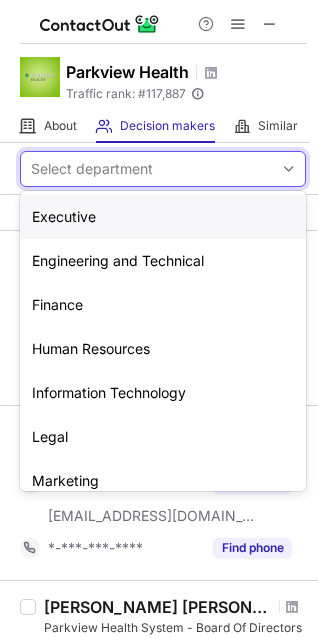 click on "Select department" at bounding box center [92, 169] 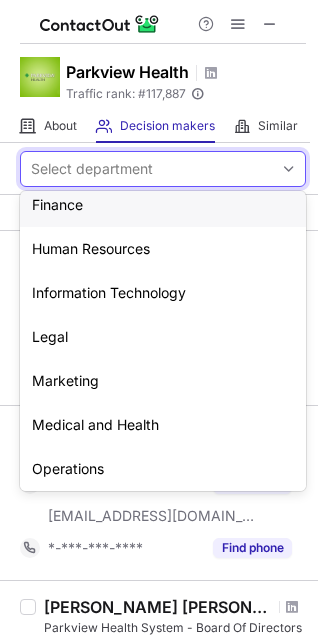 scroll, scrollTop: 148, scrollLeft: 0, axis: vertical 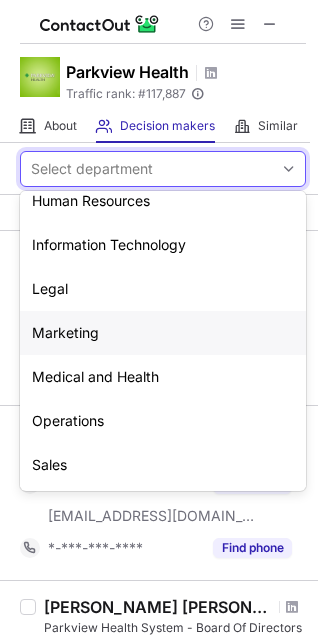 click on "Marketing" at bounding box center (163, 333) 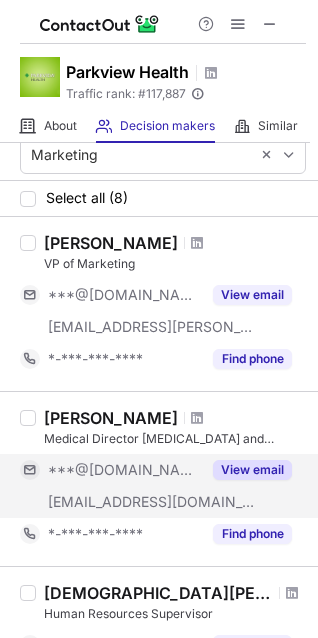 scroll, scrollTop: 0, scrollLeft: 0, axis: both 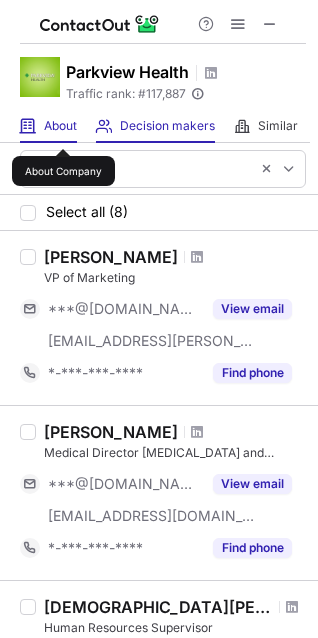 click on "About" at bounding box center [60, 126] 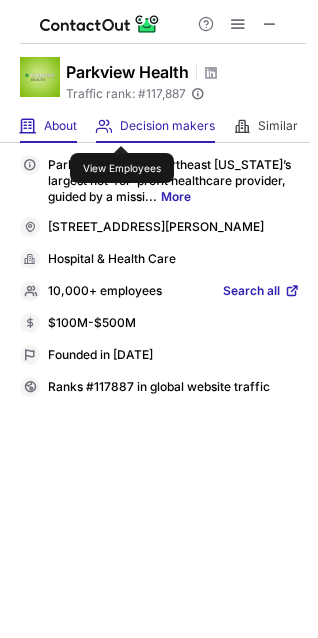 click on "Decision makers" at bounding box center (167, 126) 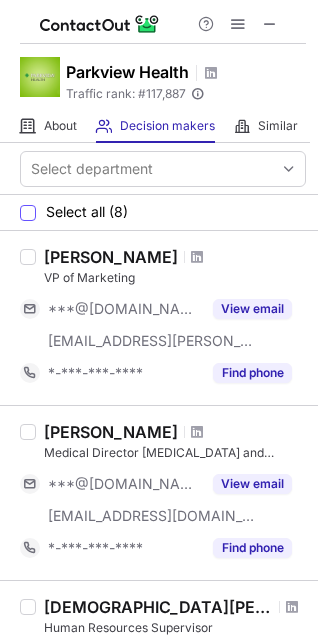 click on "Select all (8)" at bounding box center [87, 212] 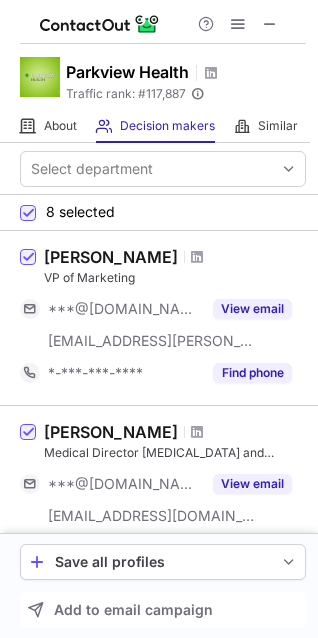 click on "8 selected" at bounding box center [80, 212] 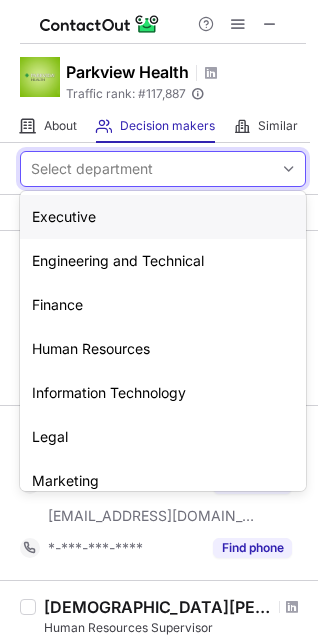 click on "Select department" at bounding box center (147, 169) 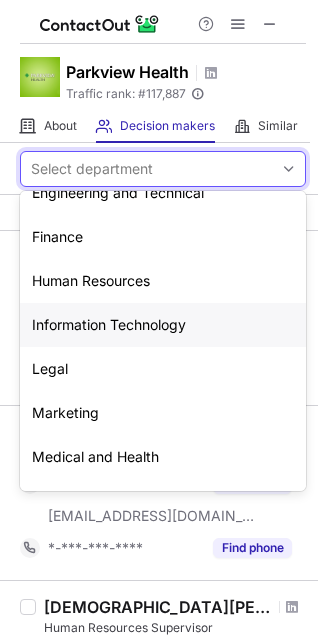 scroll, scrollTop: 100, scrollLeft: 0, axis: vertical 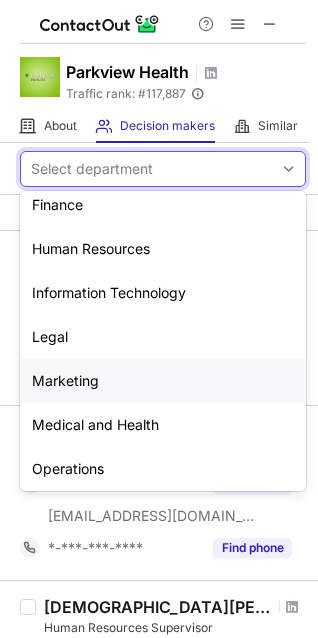 click on "Marketing" at bounding box center (163, 381) 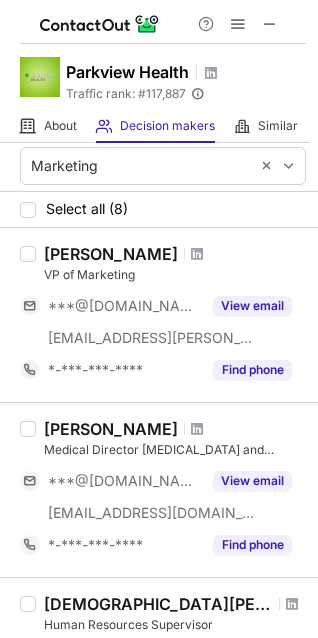 scroll, scrollTop: 0, scrollLeft: 0, axis: both 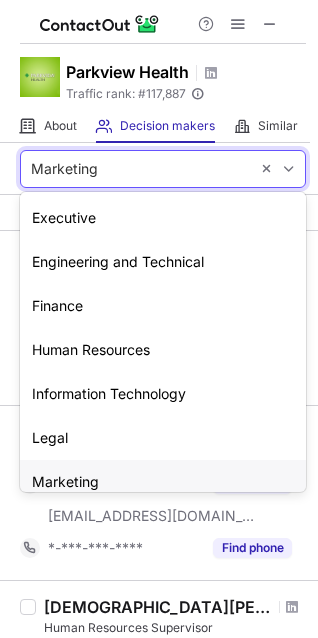 click on "Marketing" at bounding box center [135, 169] 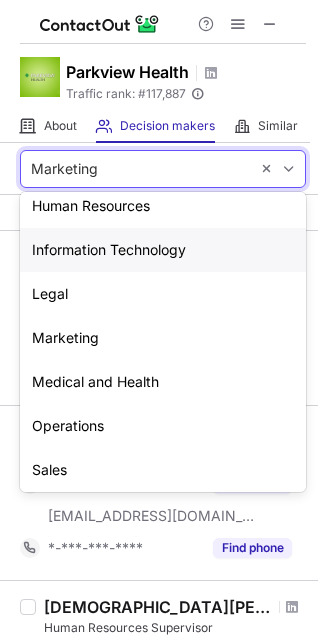scroll, scrollTop: 148, scrollLeft: 0, axis: vertical 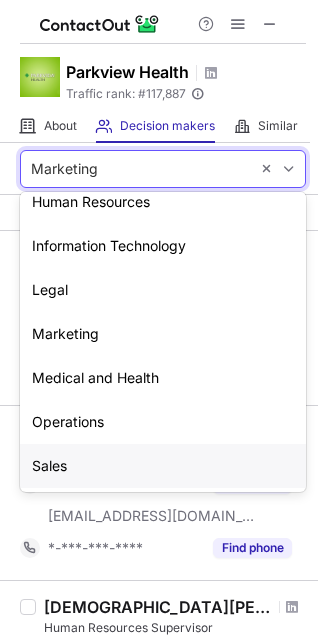 click on "Sales" at bounding box center (163, 466) 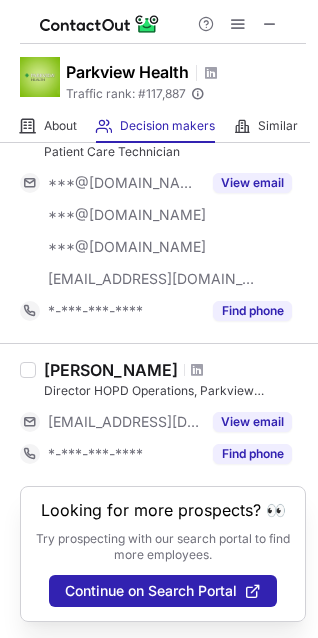 scroll, scrollTop: 1052, scrollLeft: 0, axis: vertical 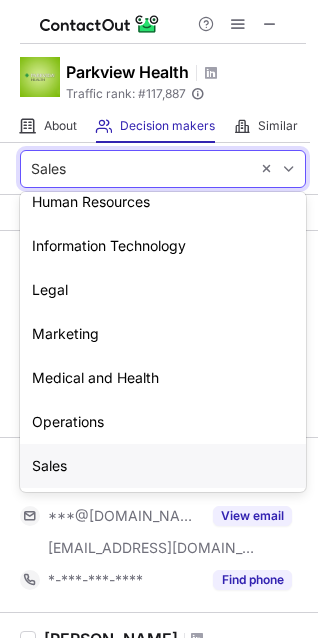 click on "Sales" at bounding box center [135, 169] 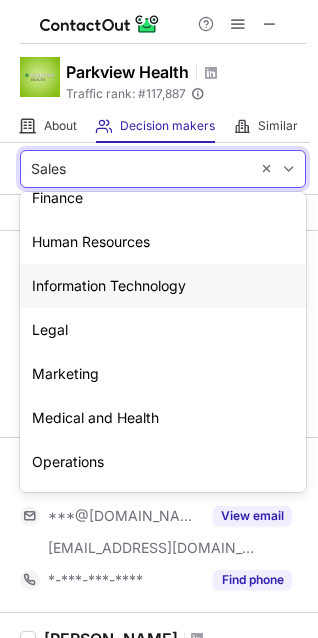 scroll, scrollTop: 0, scrollLeft: 0, axis: both 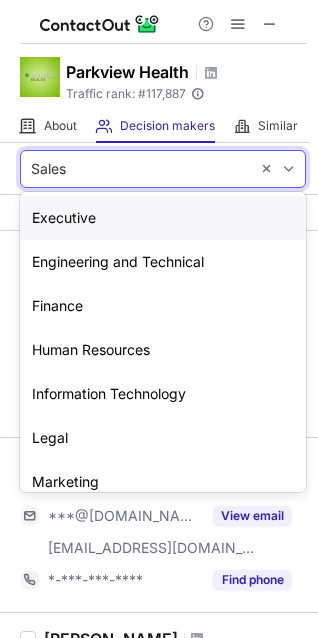 click on "Executive" at bounding box center (163, 218) 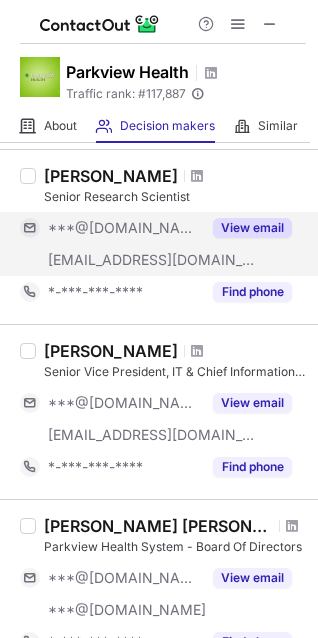 scroll, scrollTop: 0, scrollLeft: 0, axis: both 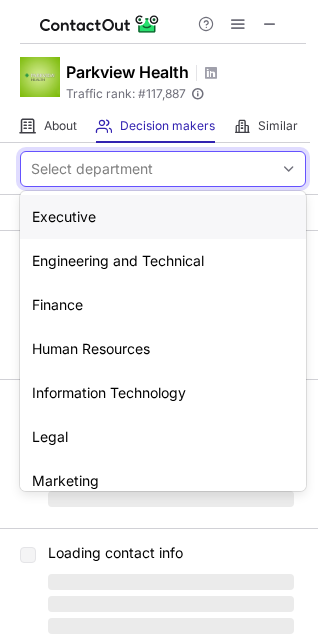 click on "Select department" at bounding box center (147, 169) 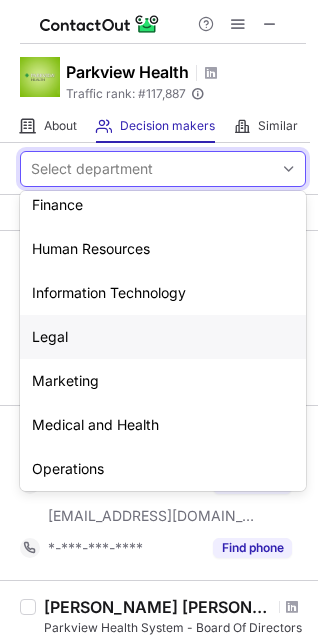 scroll, scrollTop: 148, scrollLeft: 0, axis: vertical 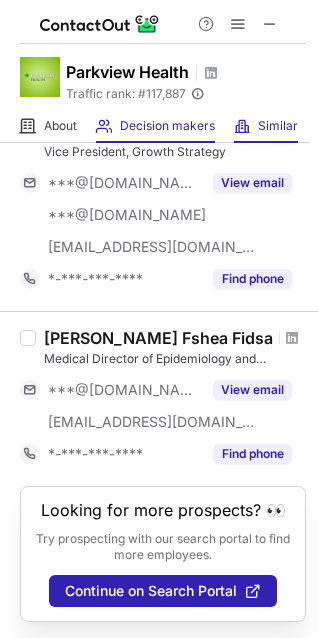 click on "Similar Similar Companies" at bounding box center [266, 126] 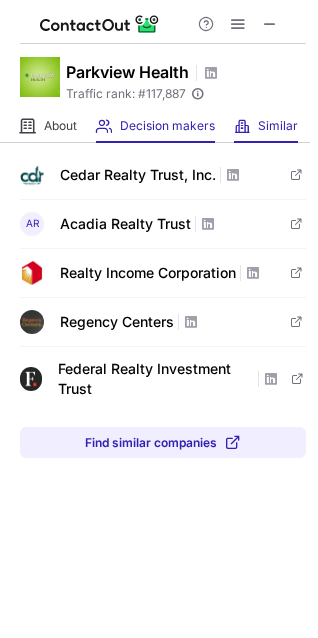 click on "Decision makers View Employees" at bounding box center [155, 126] 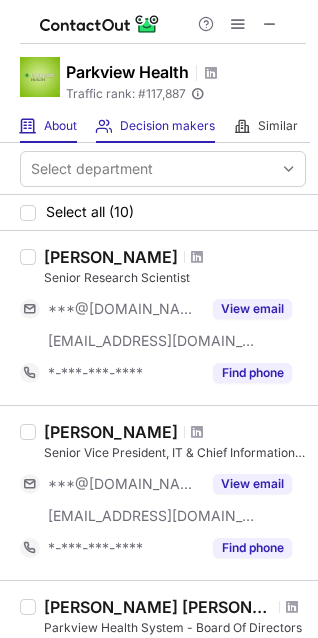 click on "About About Company" at bounding box center [48, 126] 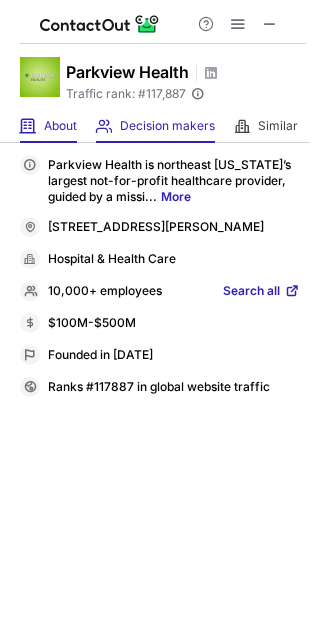 click on "Decision makers View Employees" at bounding box center [155, 126] 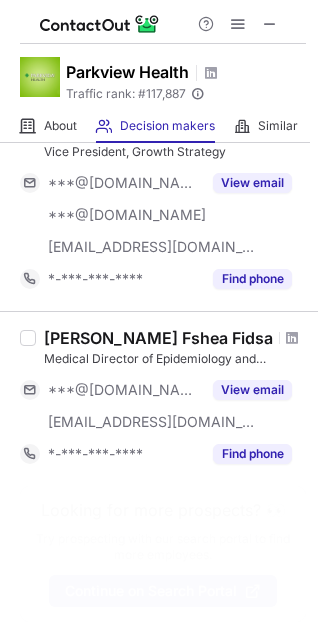 scroll, scrollTop: 1513, scrollLeft: 0, axis: vertical 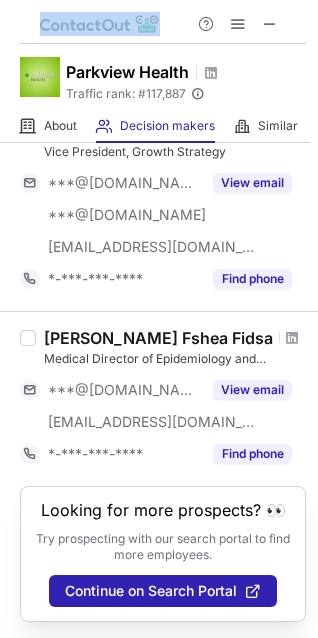 drag, startPoint x: 186, startPoint y: 26, endPoint x: 107, endPoint y: -128, distance: 173.0809 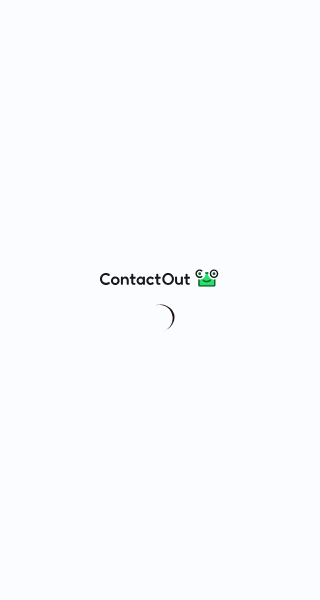 scroll, scrollTop: 0, scrollLeft: 0, axis: both 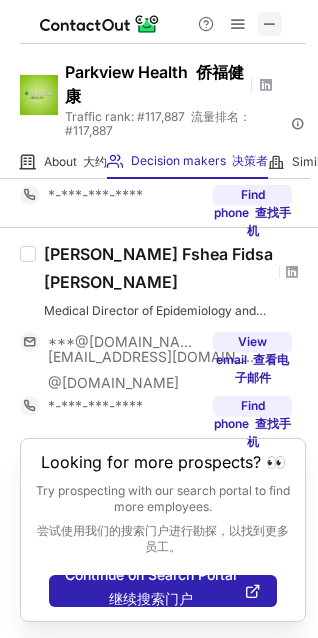 click at bounding box center (270, 24) 